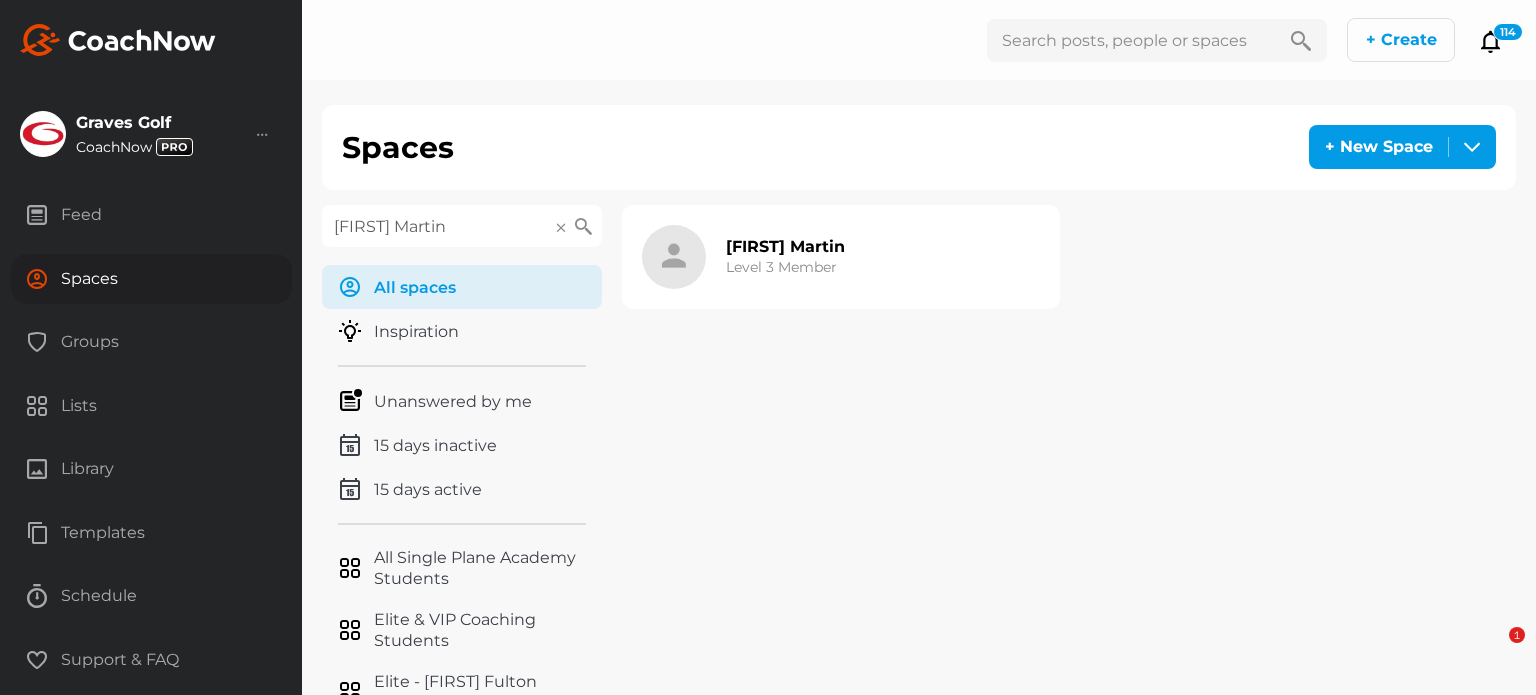 scroll, scrollTop: 0, scrollLeft: 0, axis: both 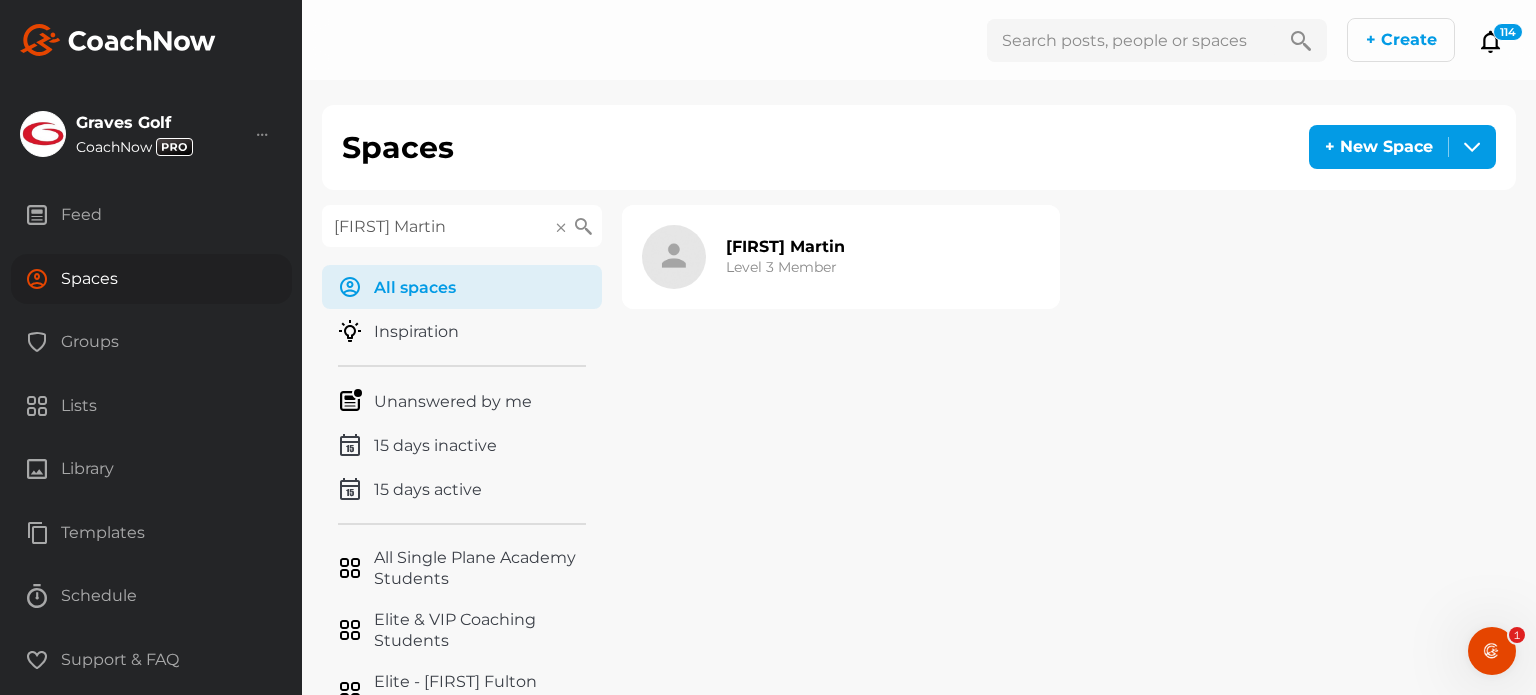 drag, startPoint x: 437, startPoint y: 227, endPoint x: 306, endPoint y: 222, distance: 131.09538 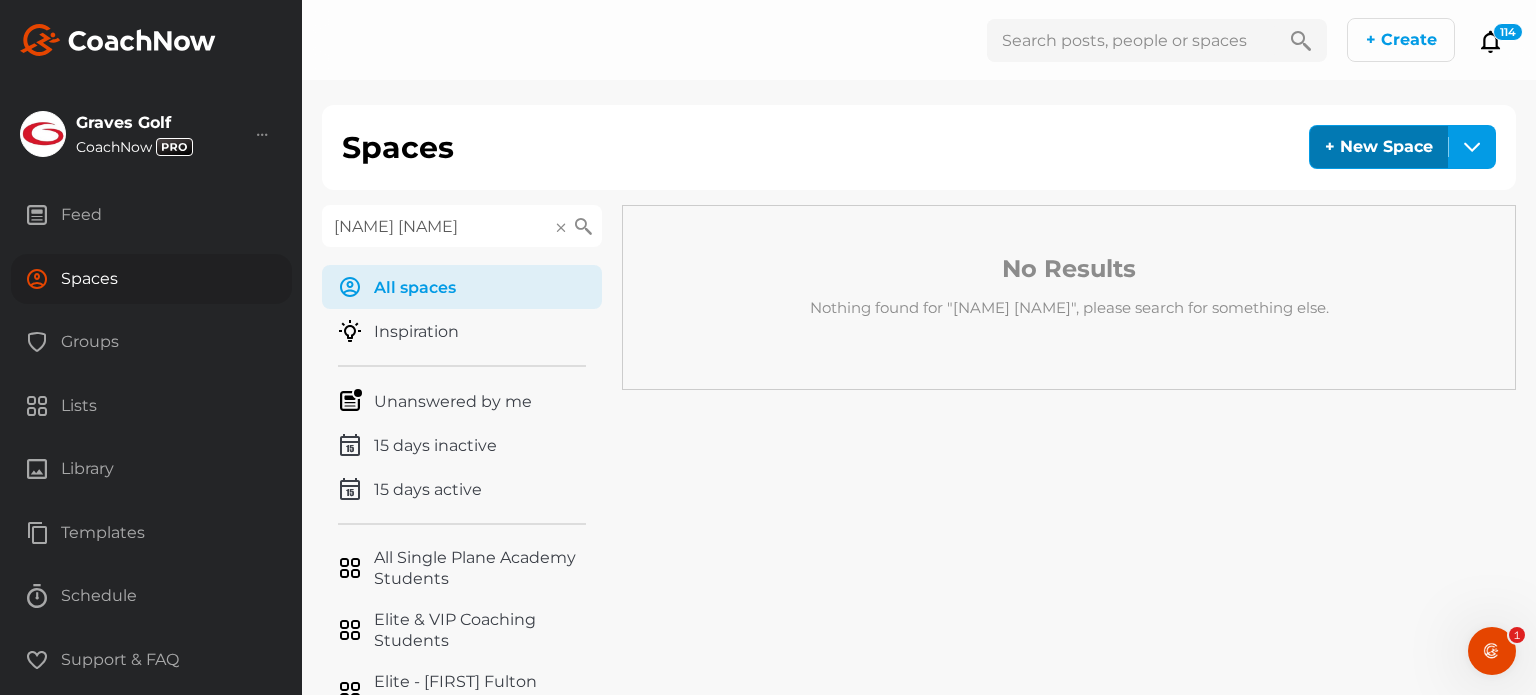 type on "[NAME] [NAME]" 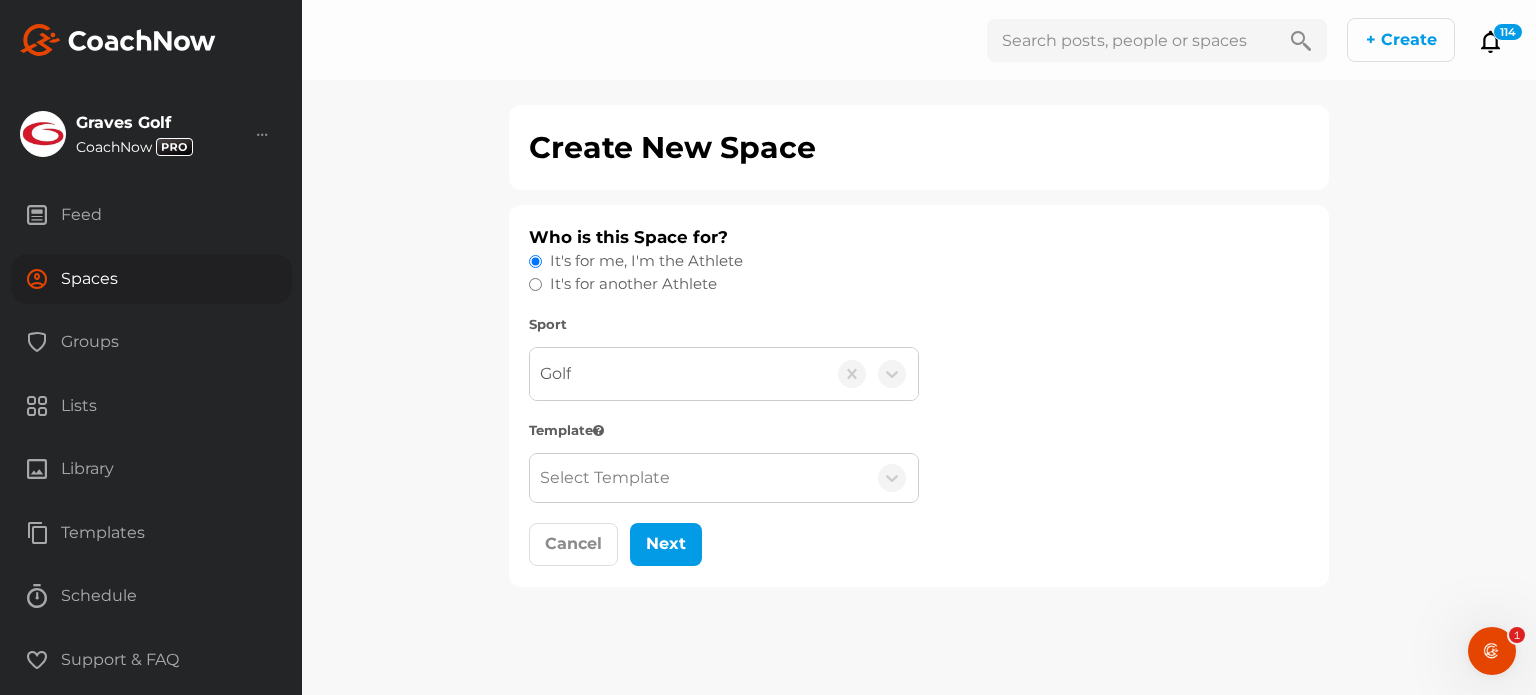 click on "It's for another Athlete" at bounding box center [633, 284] 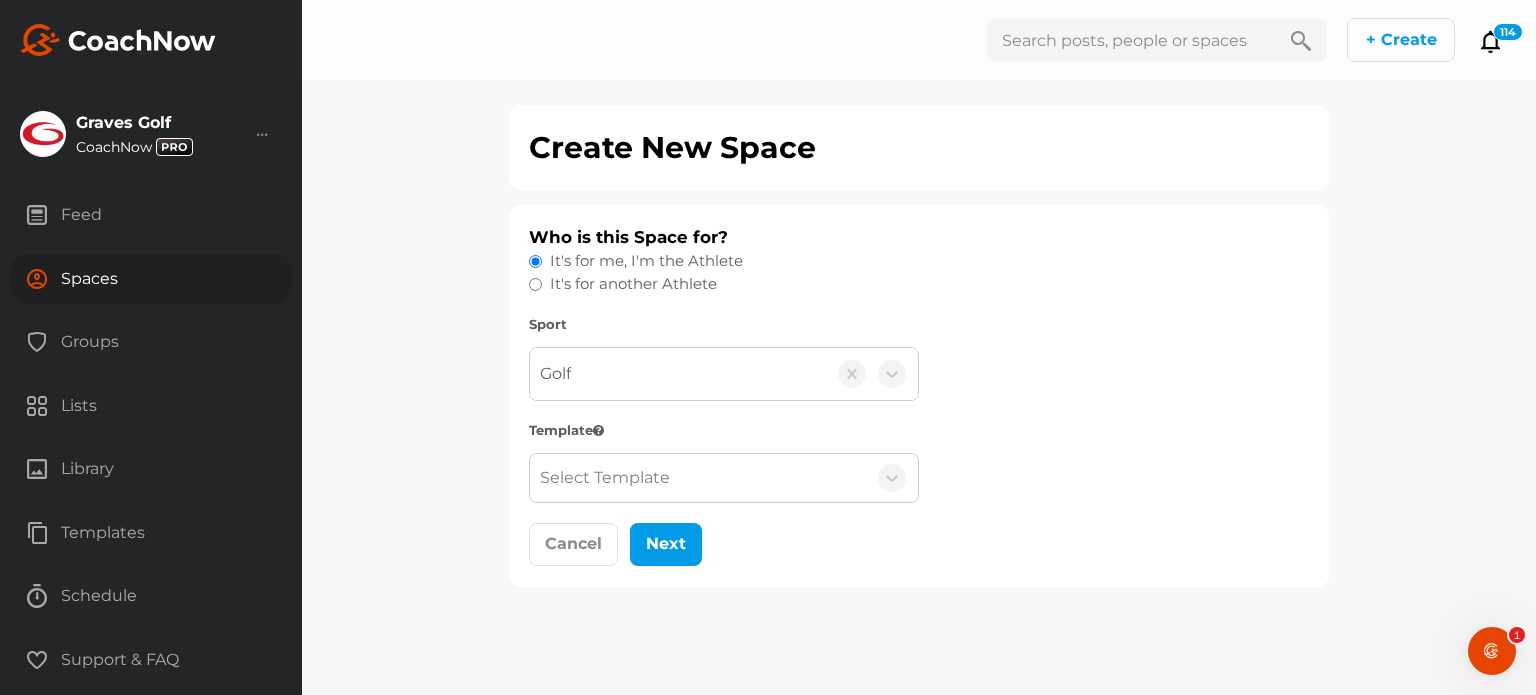 radio on "true" 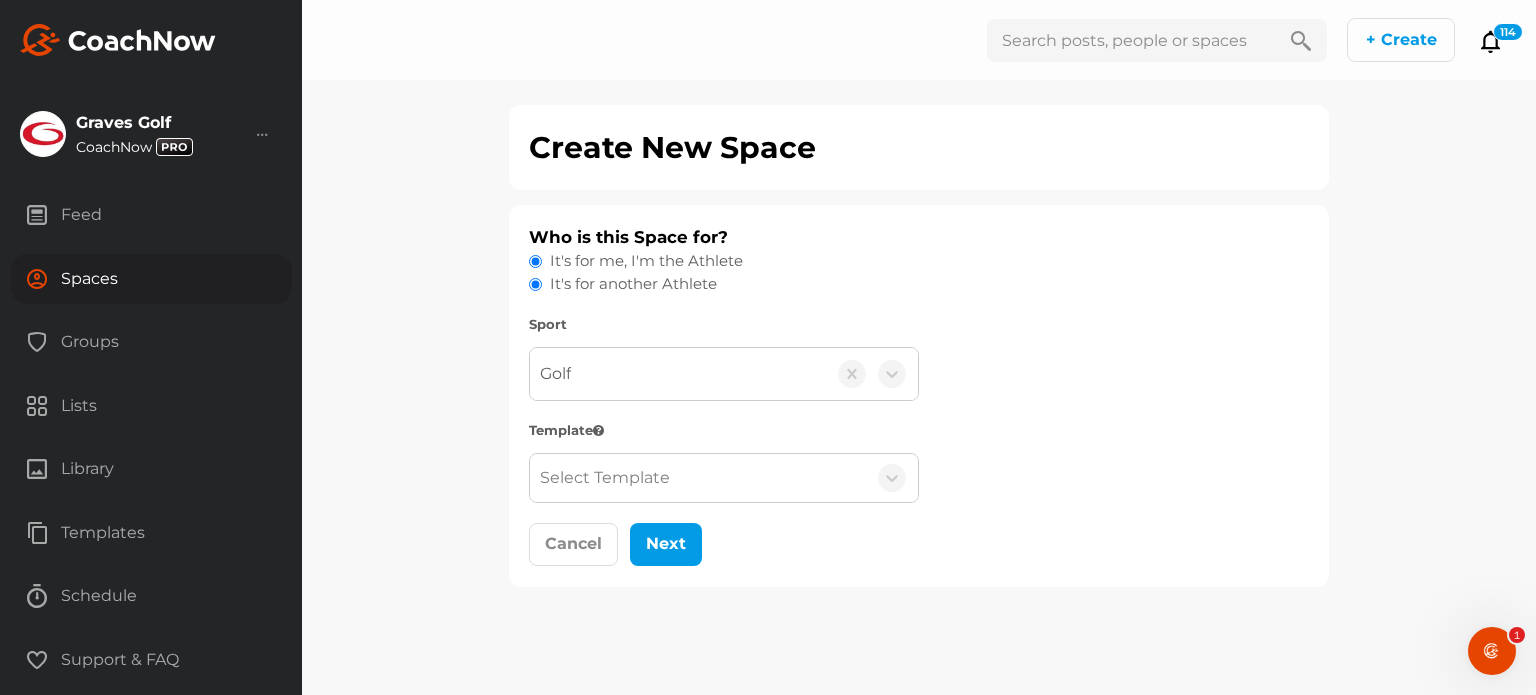 radio on "false" 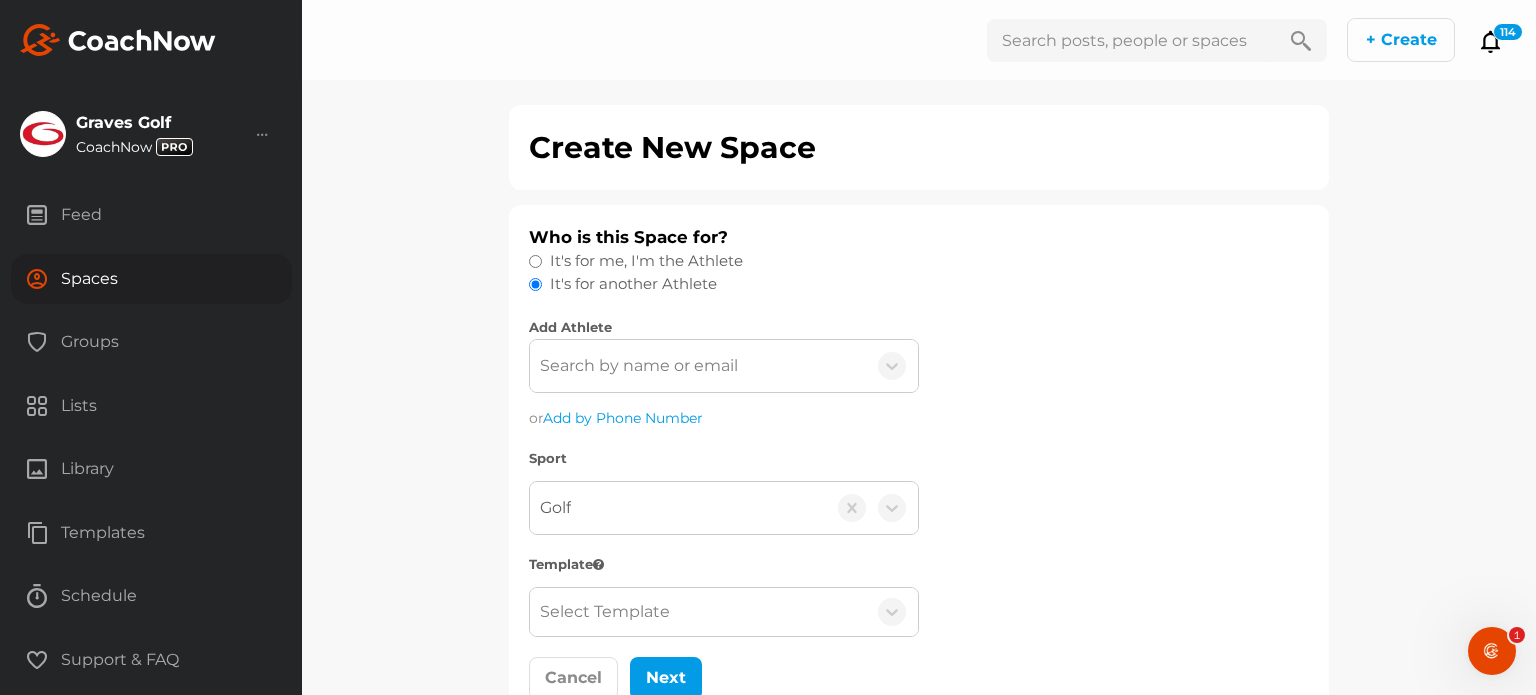 click on "Search by name or email" at bounding box center (639, 366) 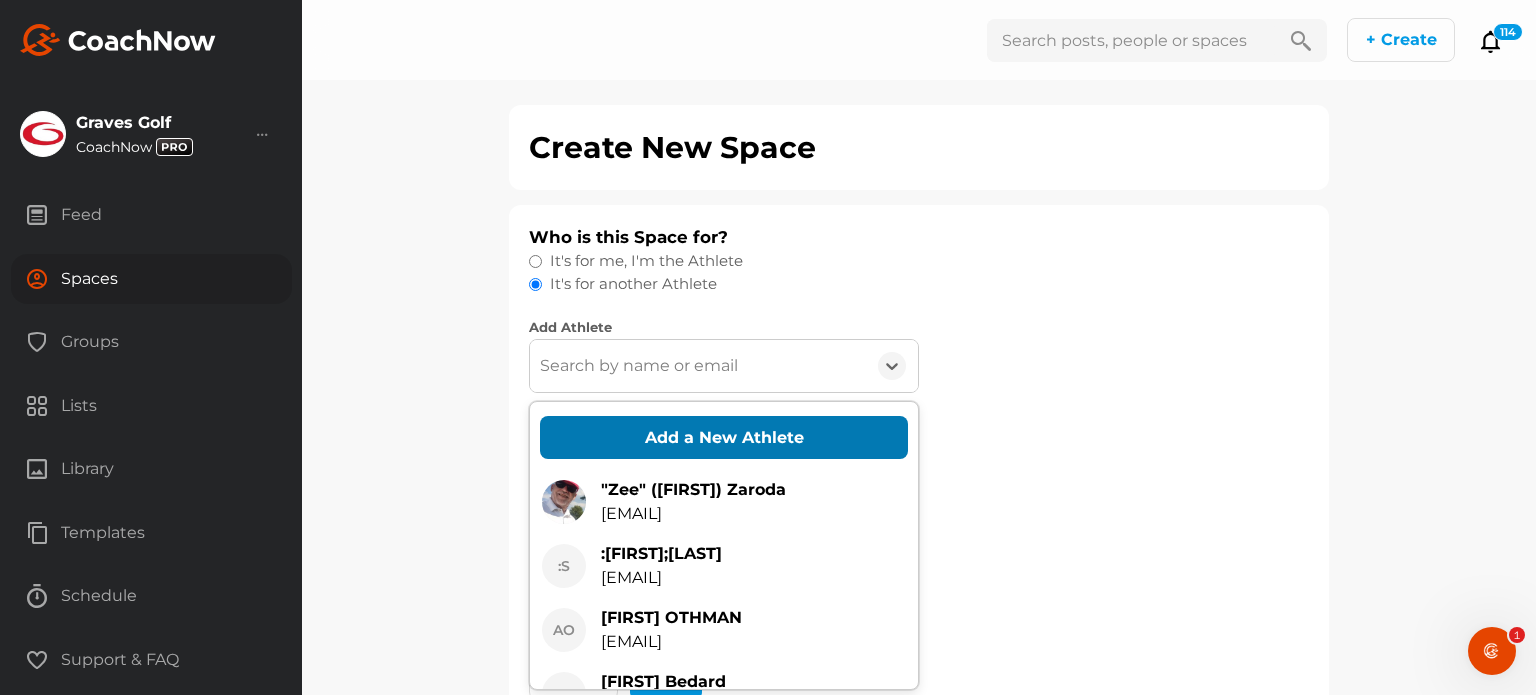 click on "Add a New Athlete" at bounding box center (724, 437) 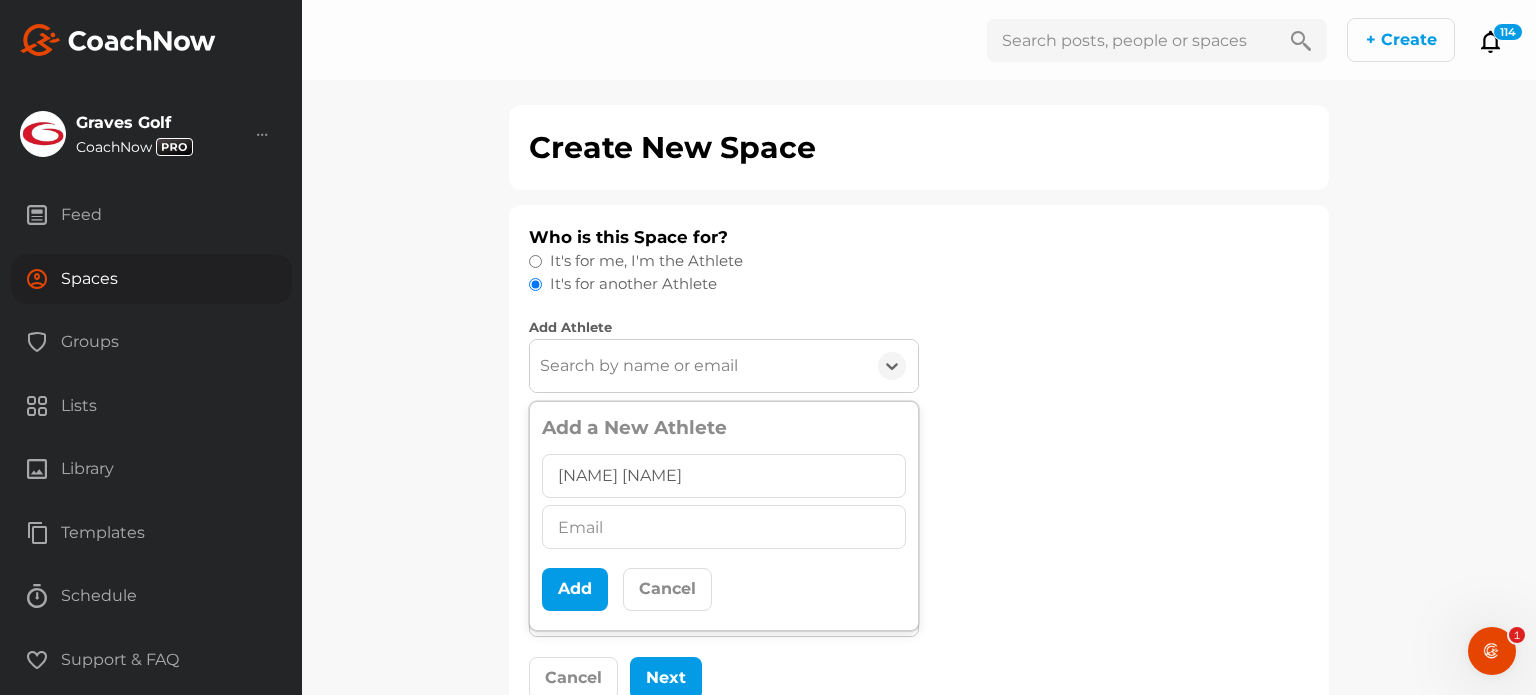 type on "[NAME] [NAME]" 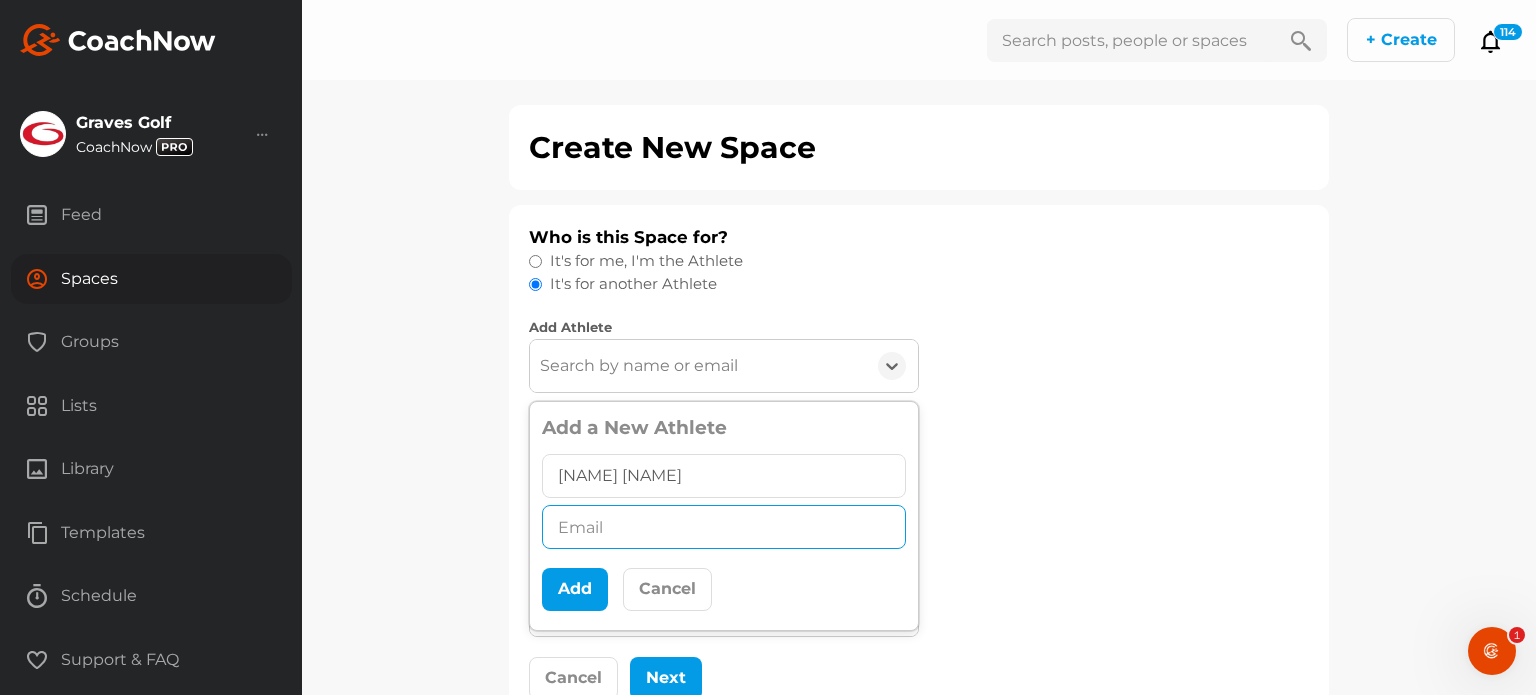 paste on "[EMAIL]" 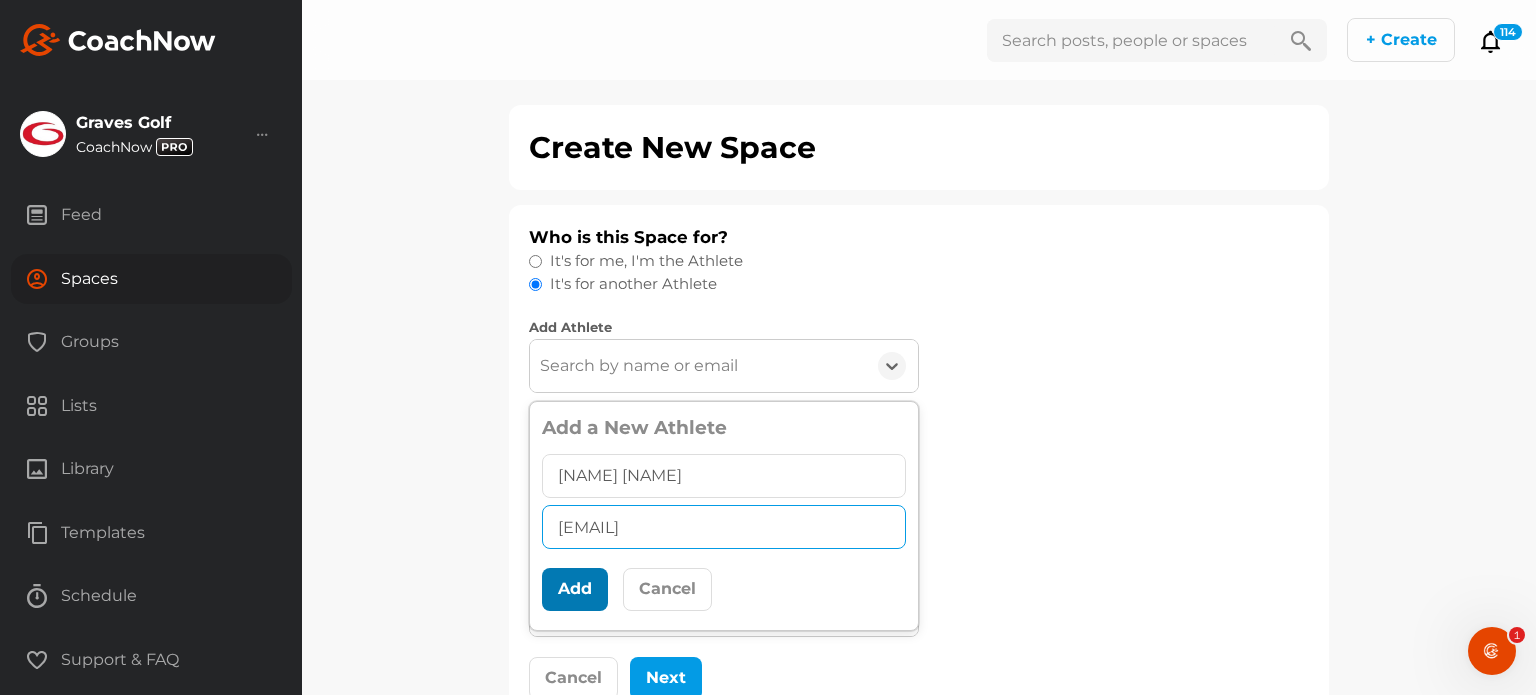 type on "[EMAIL]" 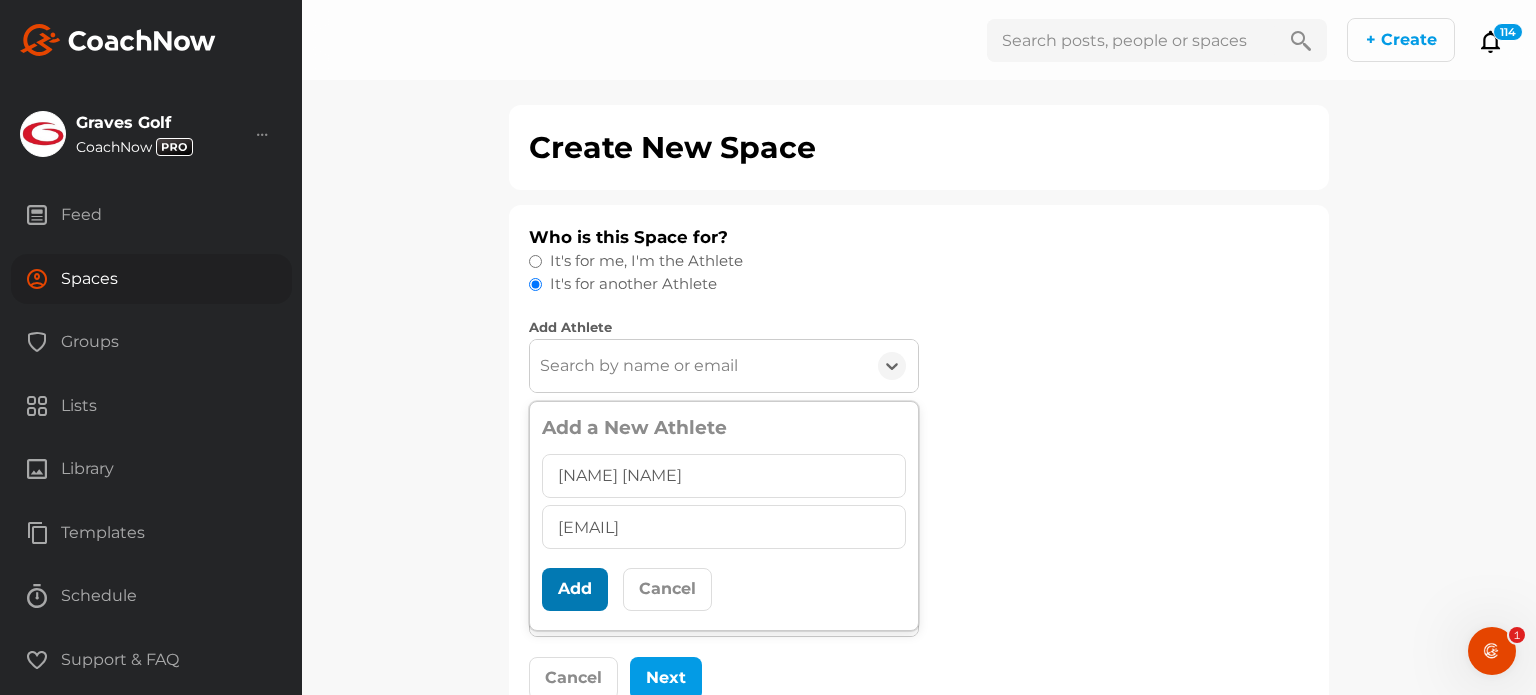 scroll, scrollTop: 12, scrollLeft: 0, axis: vertical 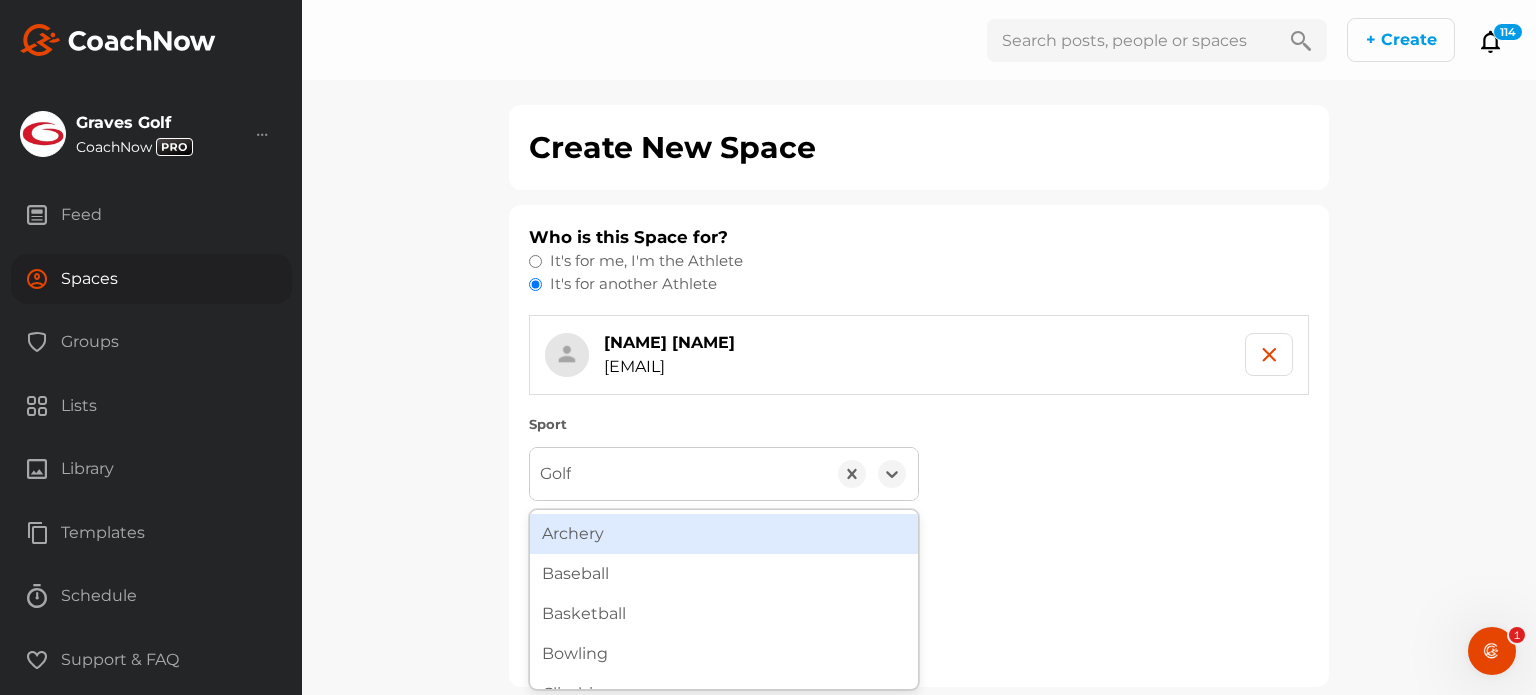 click on "Golf" at bounding box center [678, 474] 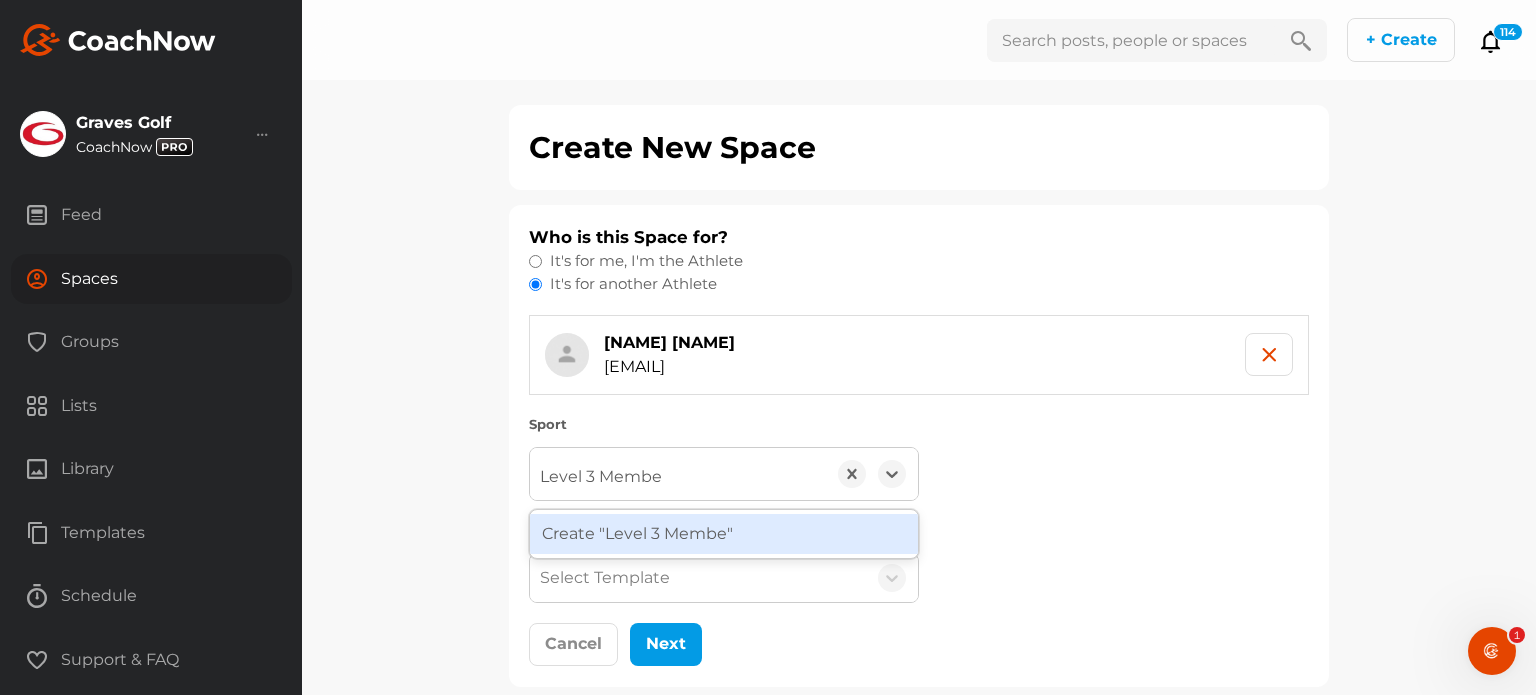 type on "Level 3 Member" 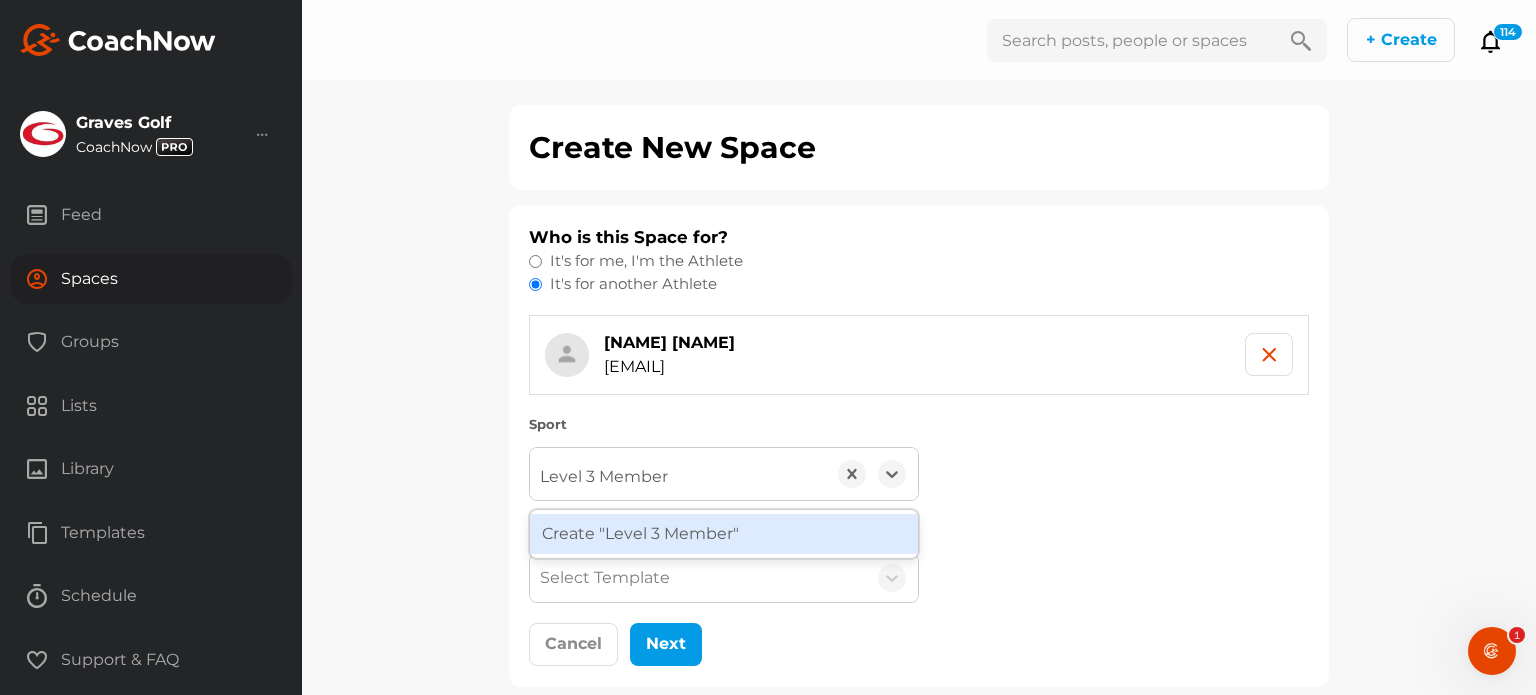 click on "Create "Level 3 Member"" at bounding box center [724, 534] 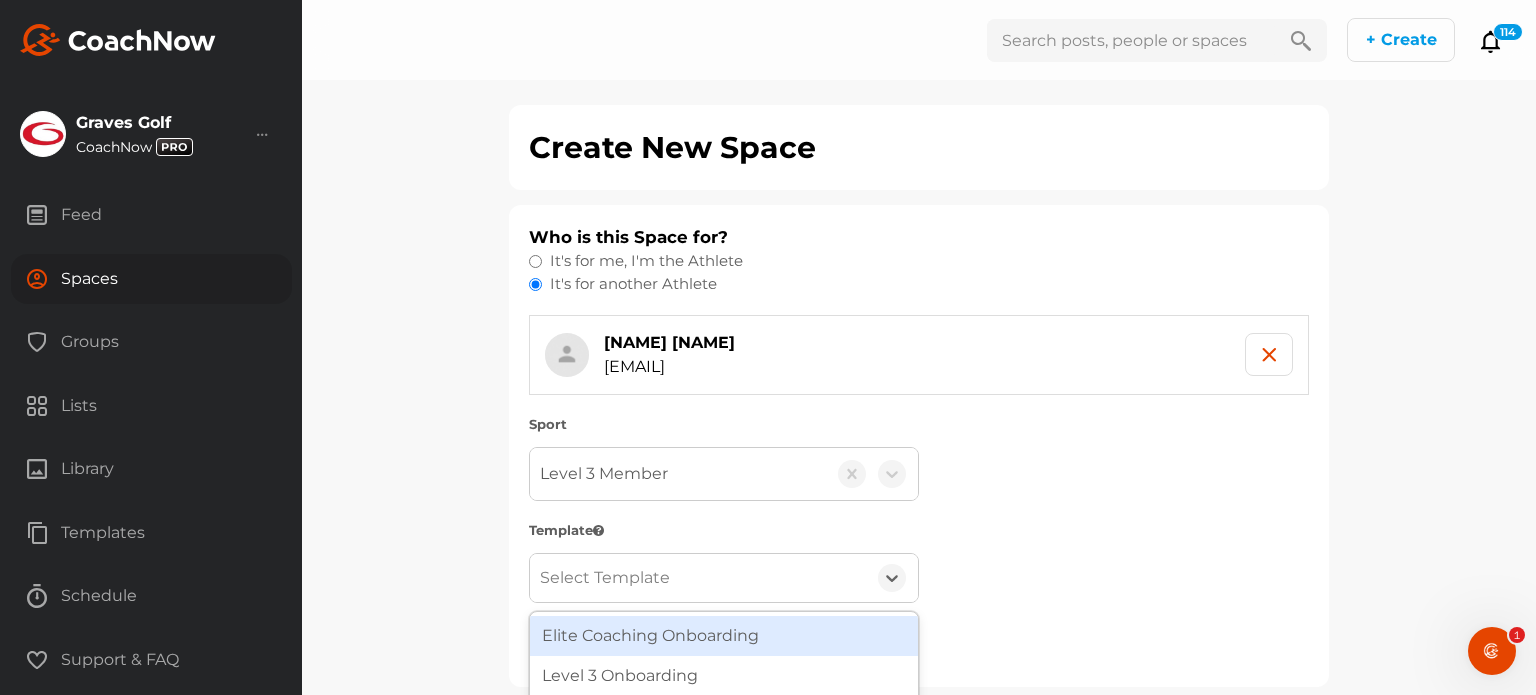 click on "Select Template" at bounding box center [605, 578] 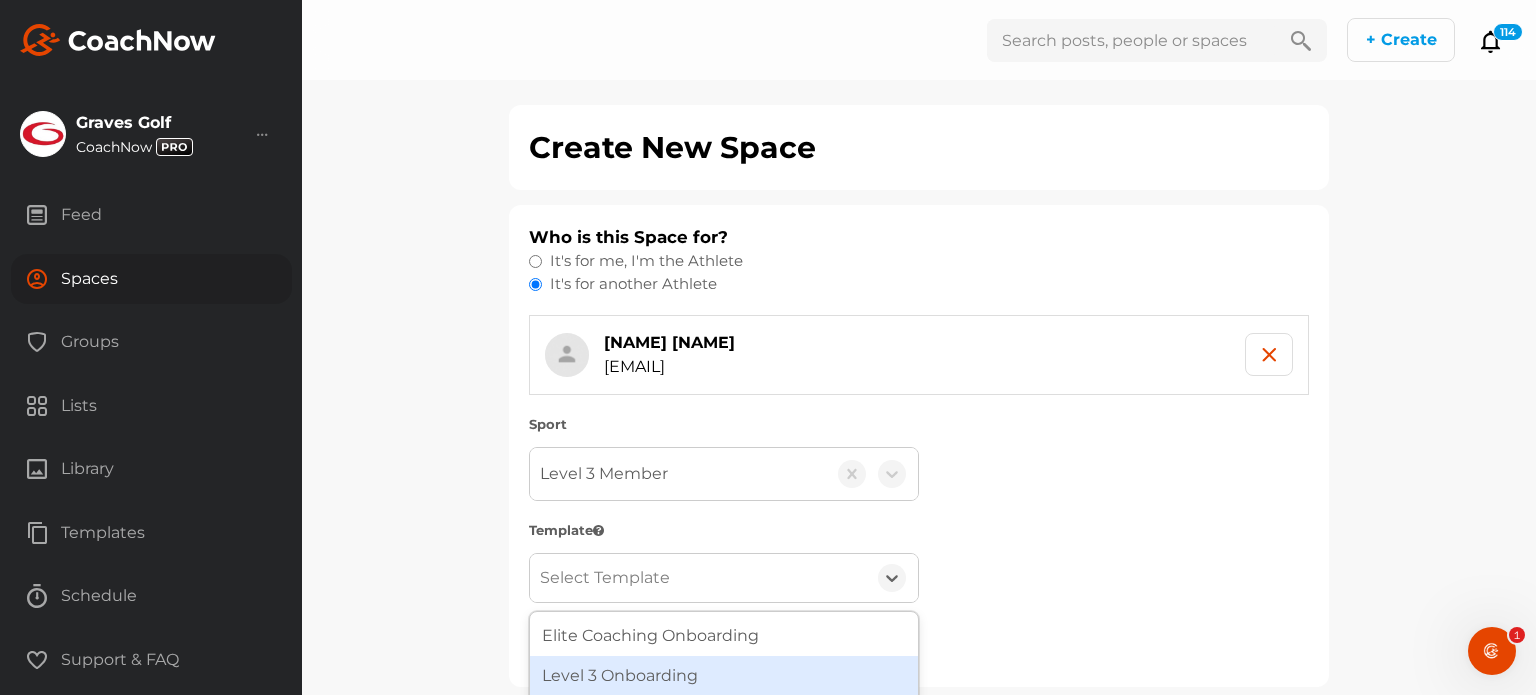 click on "Level 3 Onboarding" at bounding box center (724, 676) 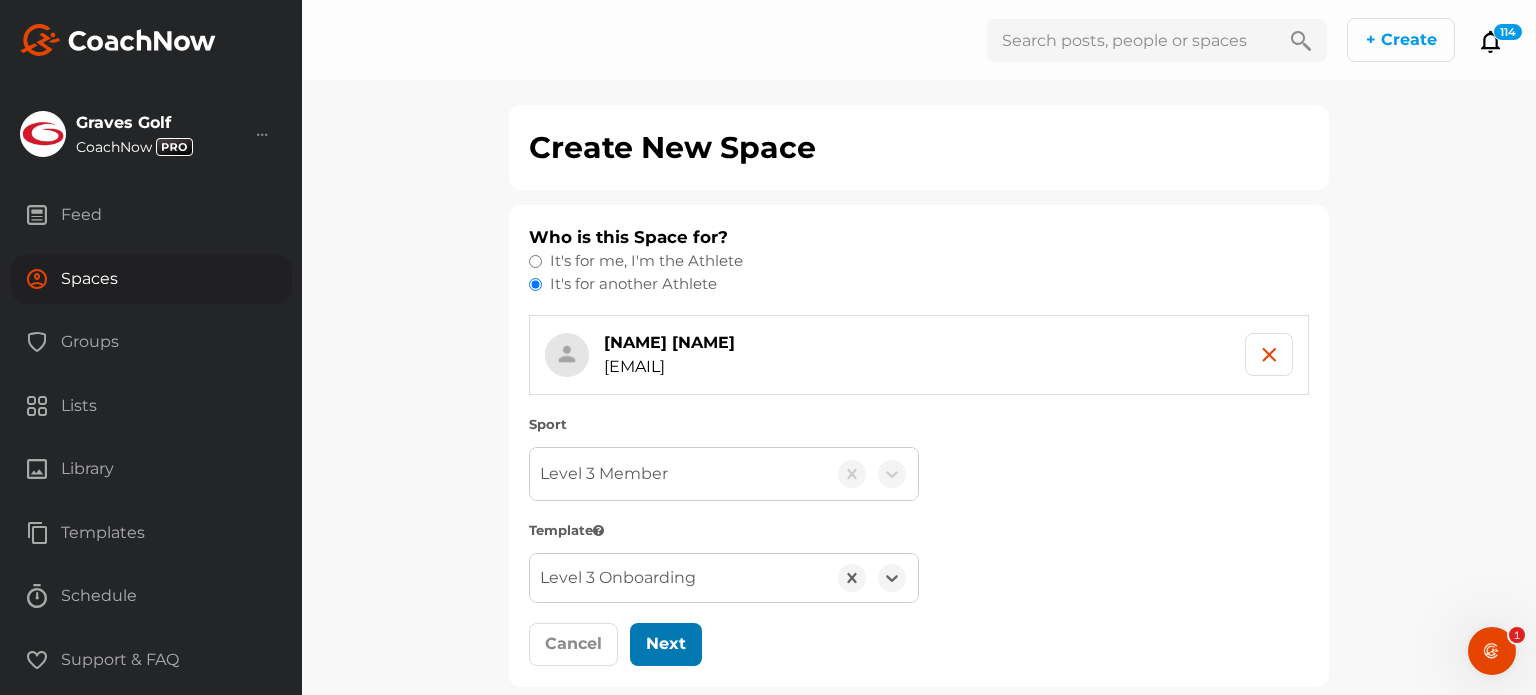 click on "Next" at bounding box center (666, 644) 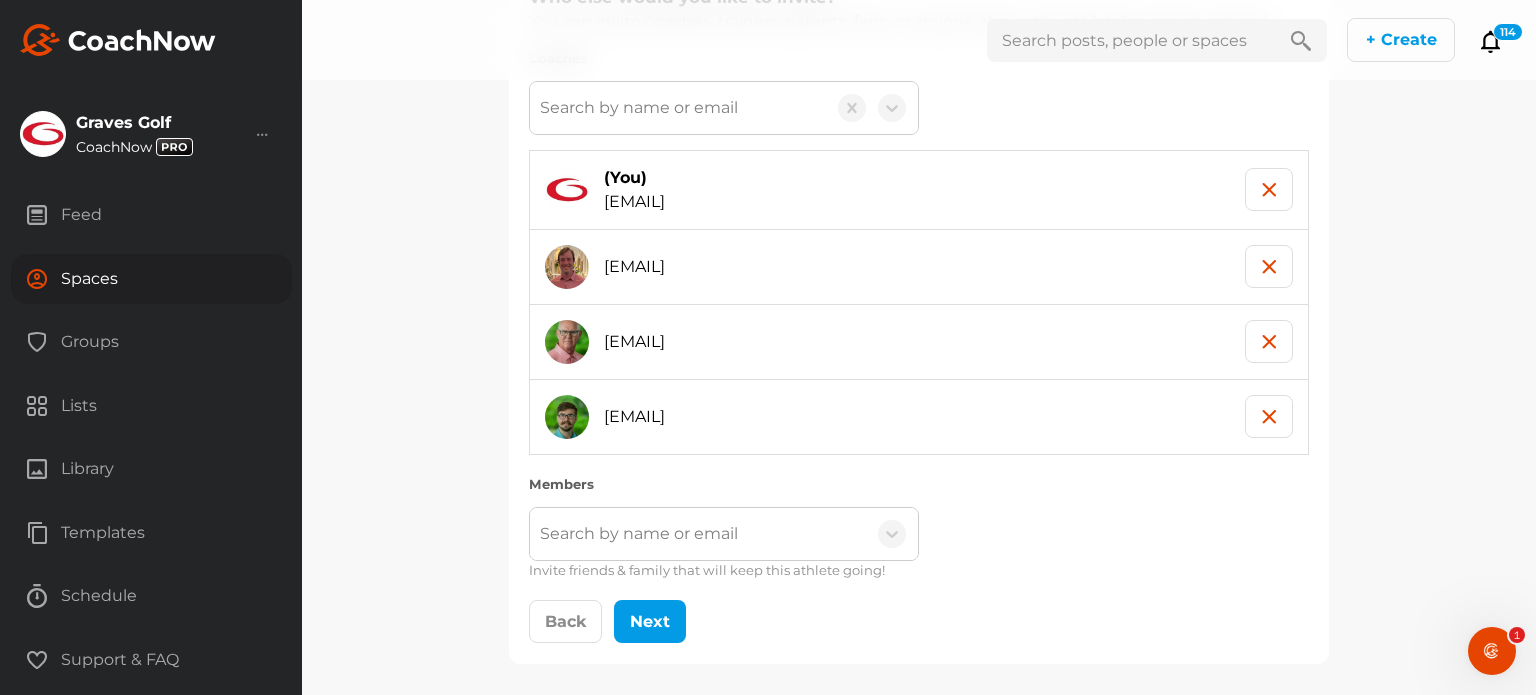 scroll, scrollTop: 241, scrollLeft: 0, axis: vertical 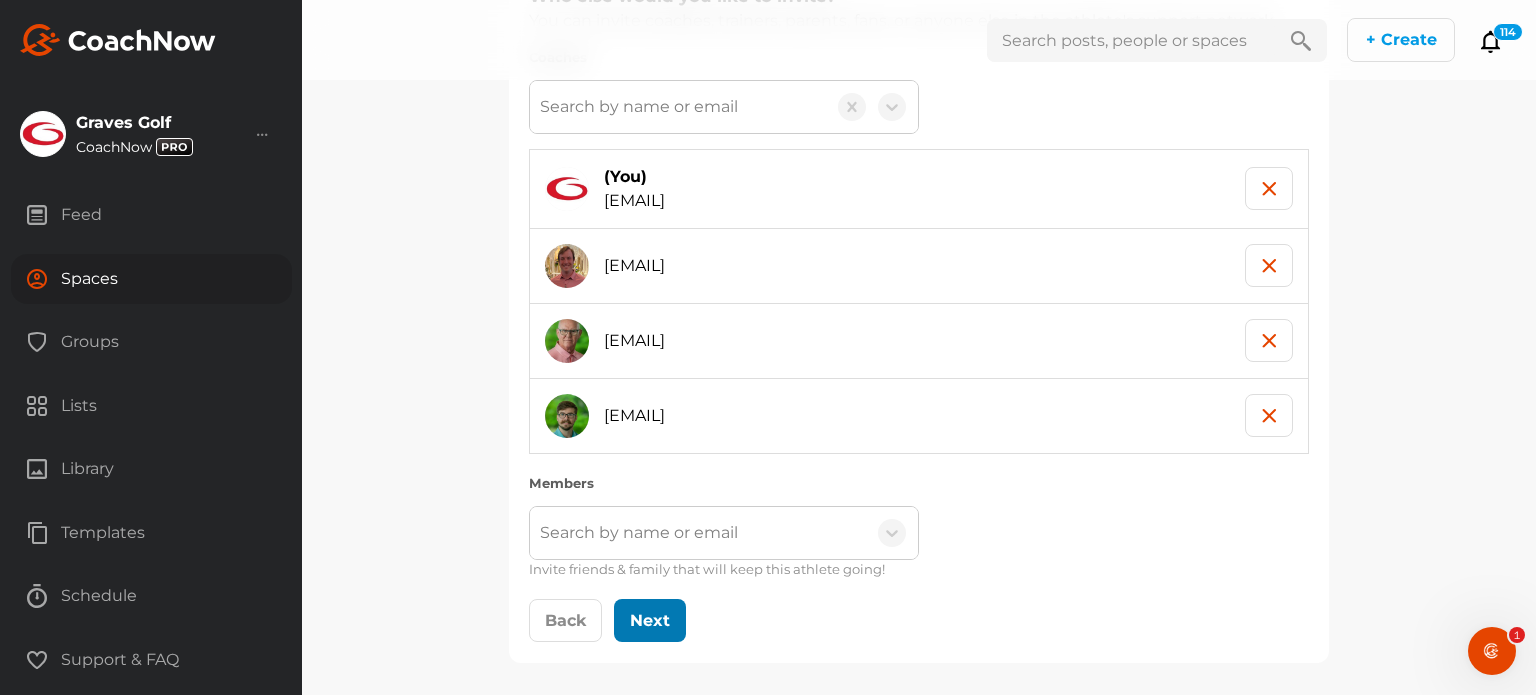 click on "Next" at bounding box center (650, 620) 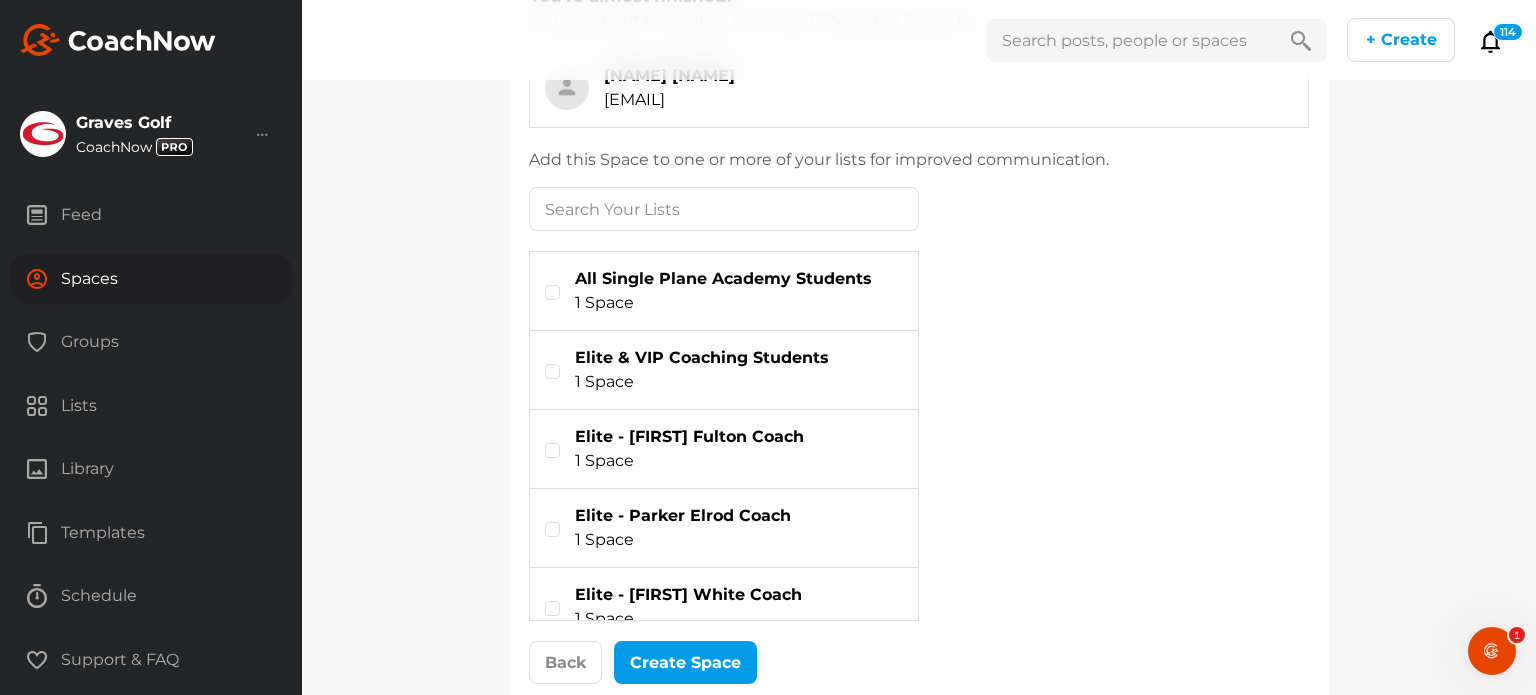 scroll, scrollTop: 0, scrollLeft: 0, axis: both 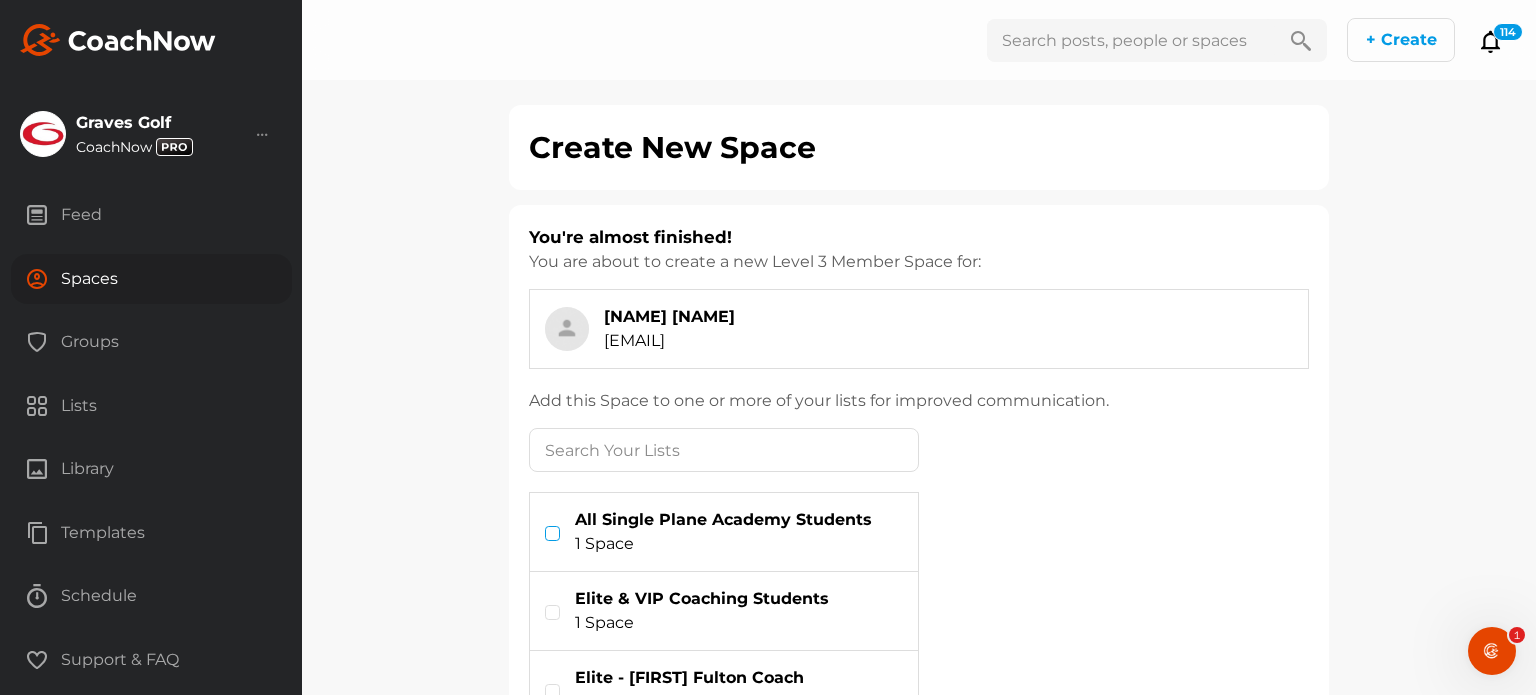 click at bounding box center (552, 533) 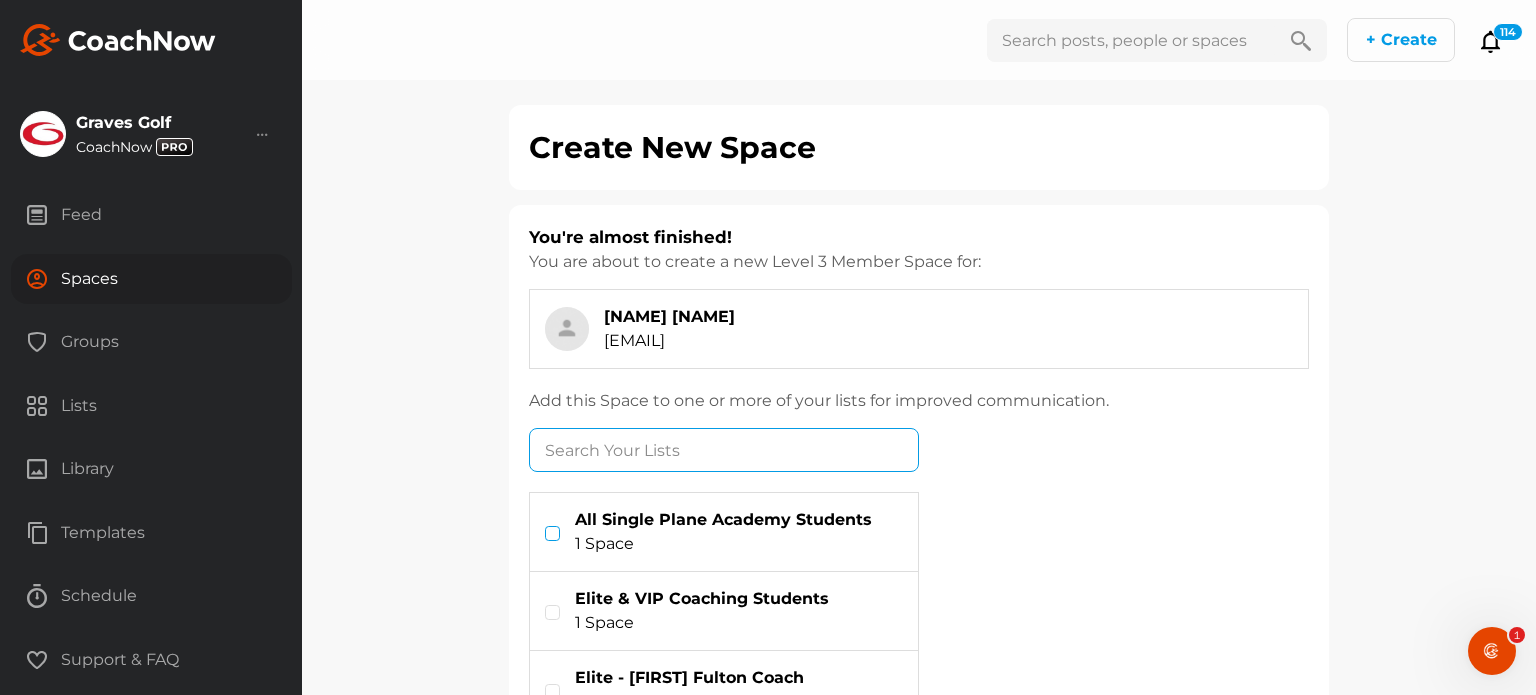click at bounding box center [545, 526] 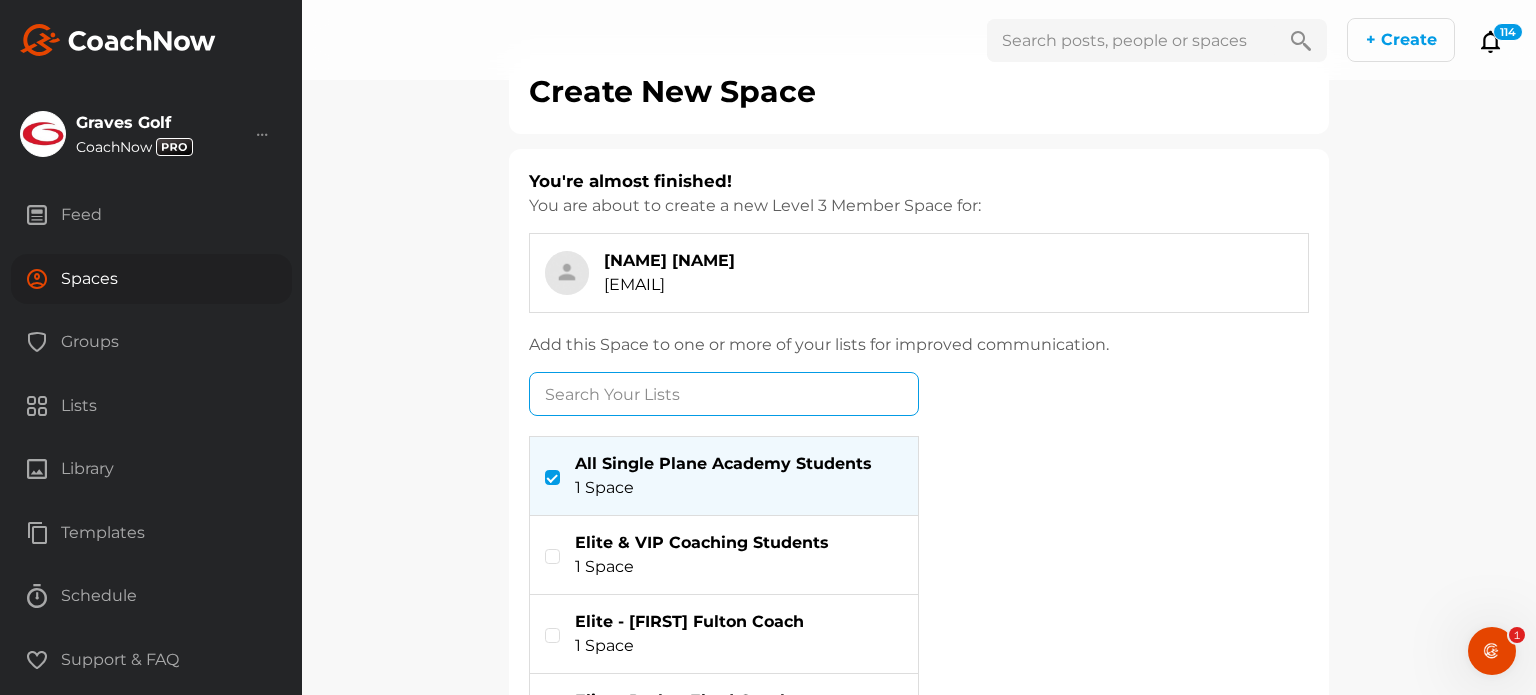 scroll, scrollTop: 200, scrollLeft: 0, axis: vertical 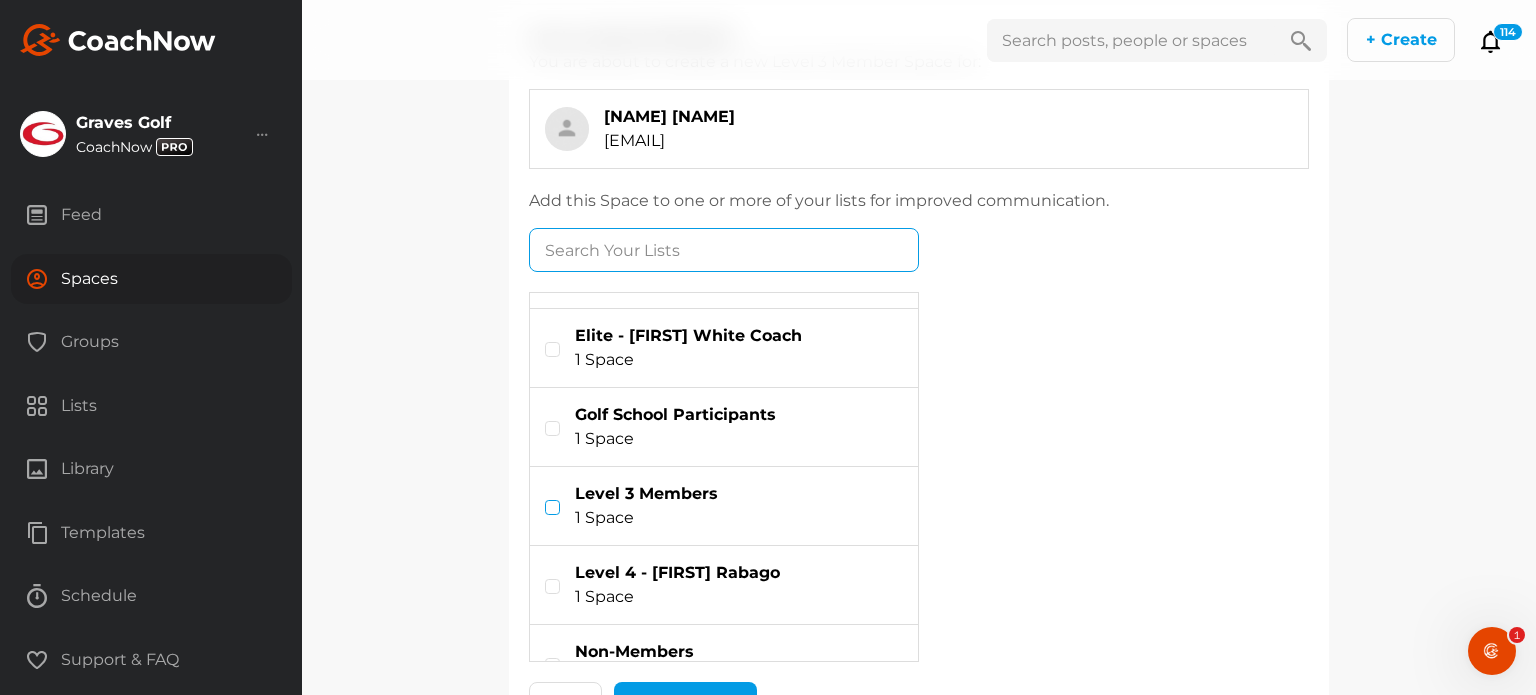 click at bounding box center (552, 507) 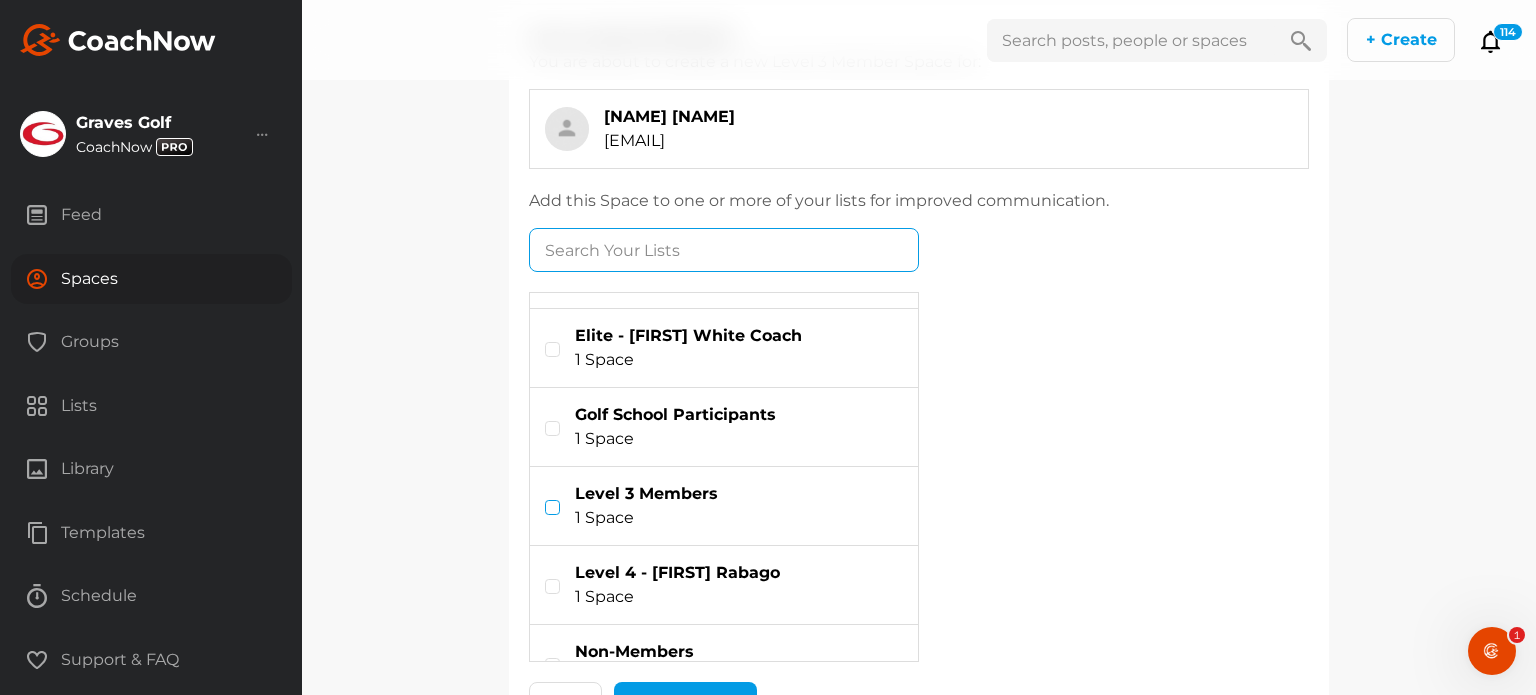 click at bounding box center [545, 500] 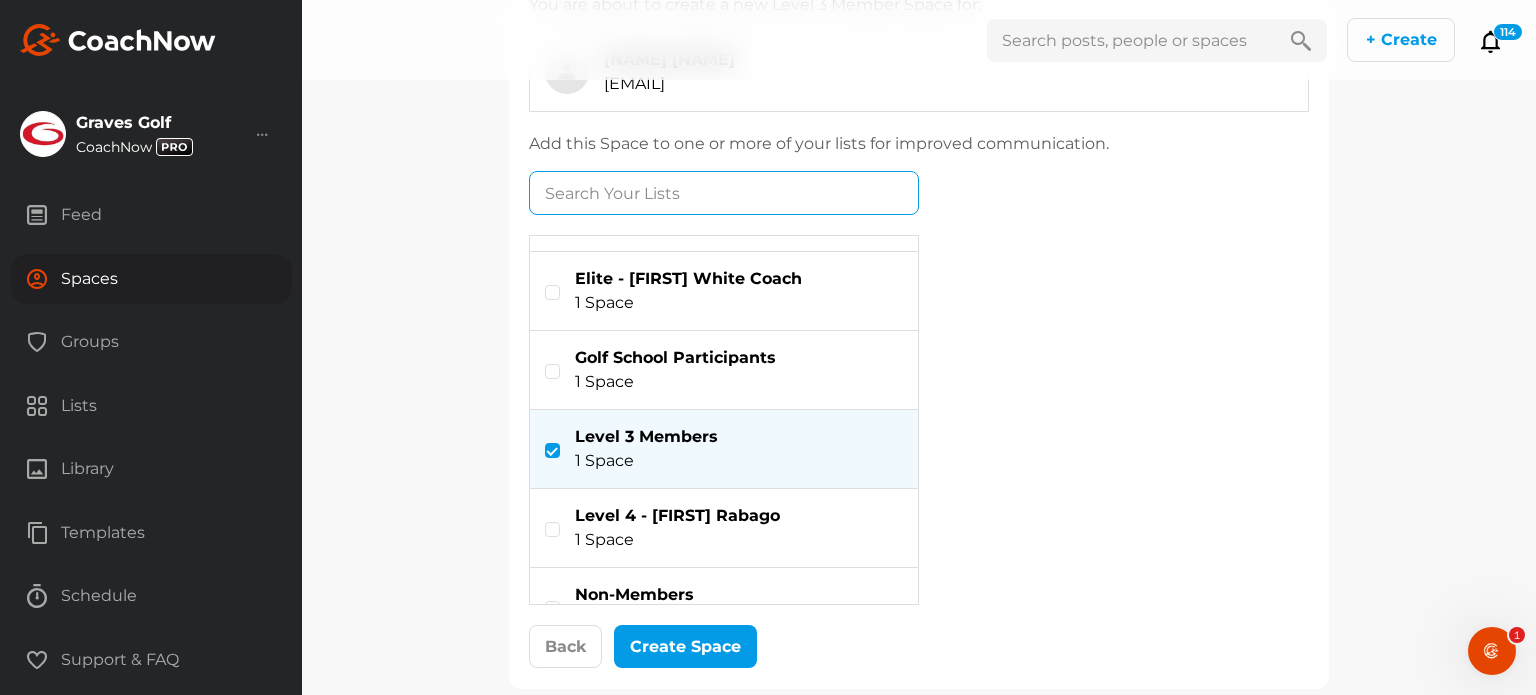 scroll, scrollTop: 284, scrollLeft: 0, axis: vertical 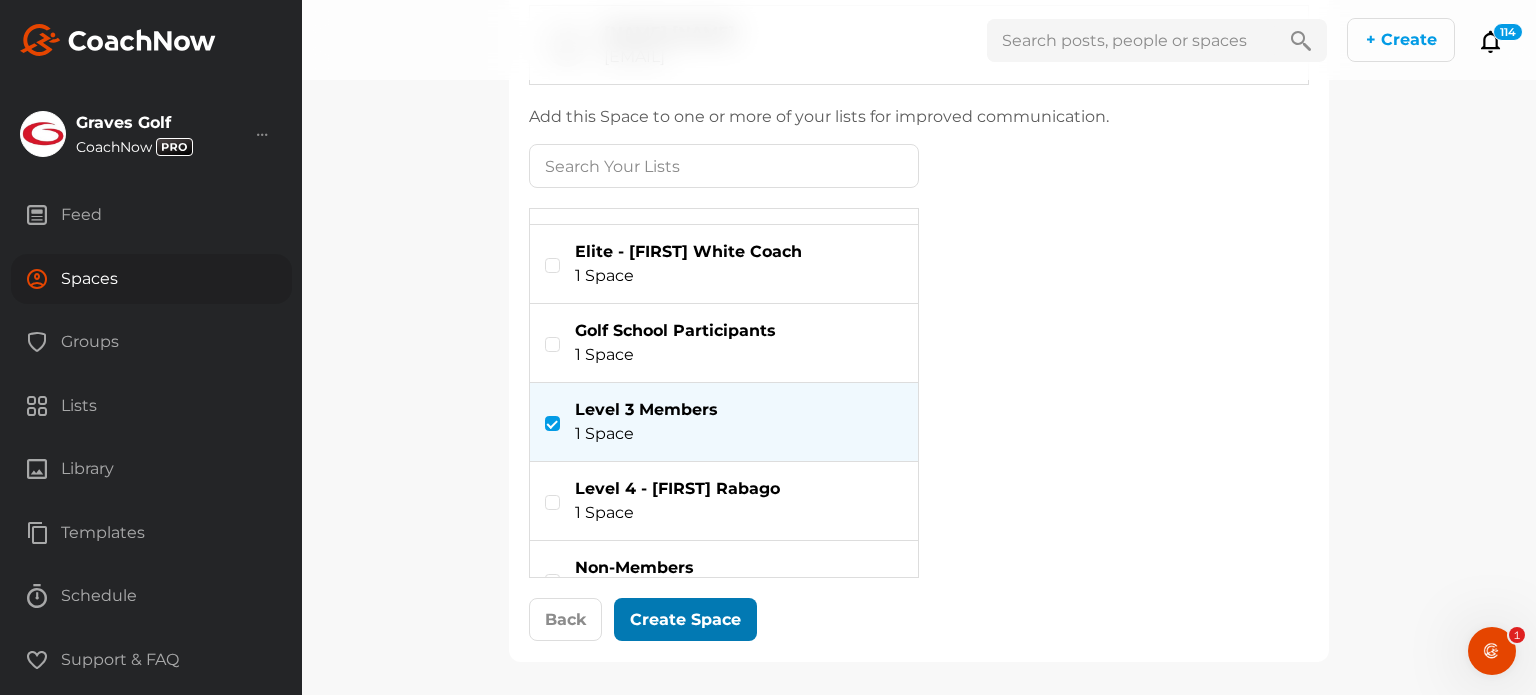 click at bounding box center [686, 620] 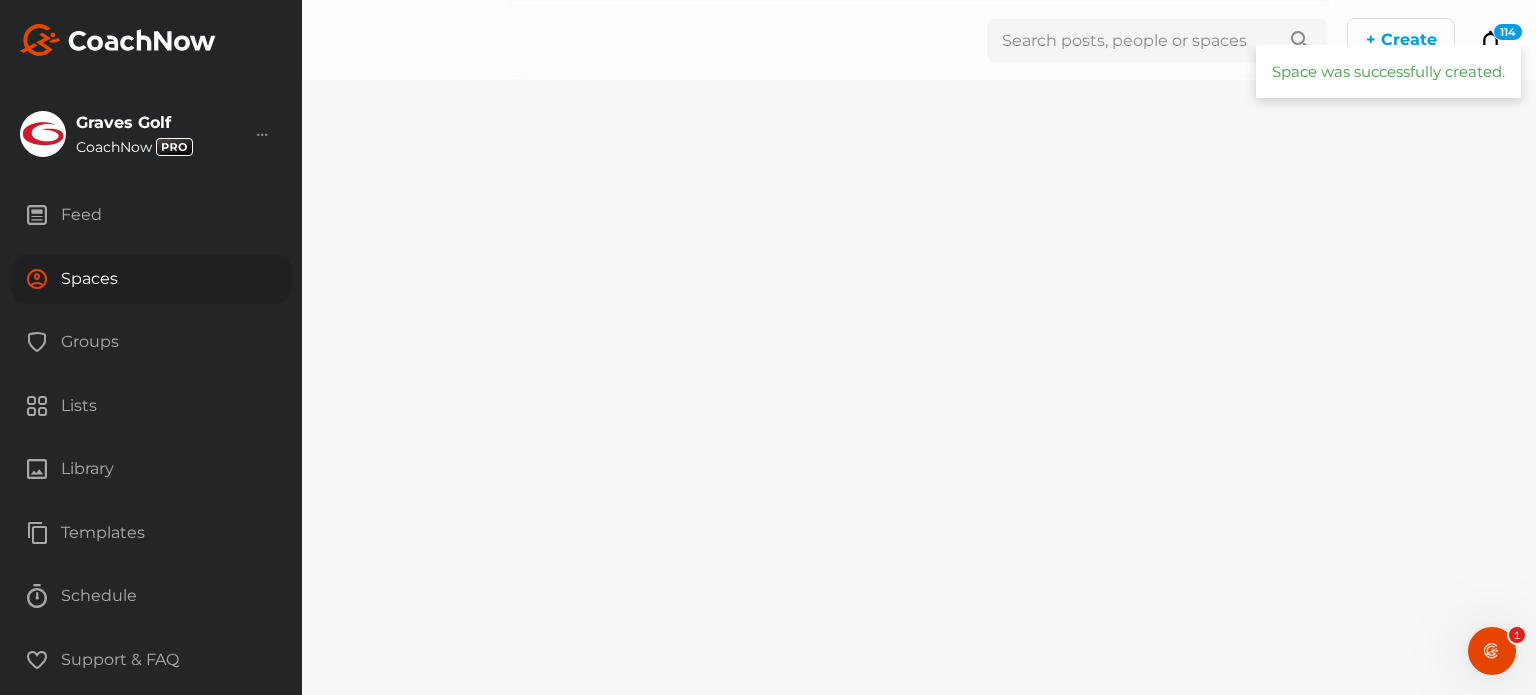 scroll, scrollTop: 0, scrollLeft: 0, axis: both 